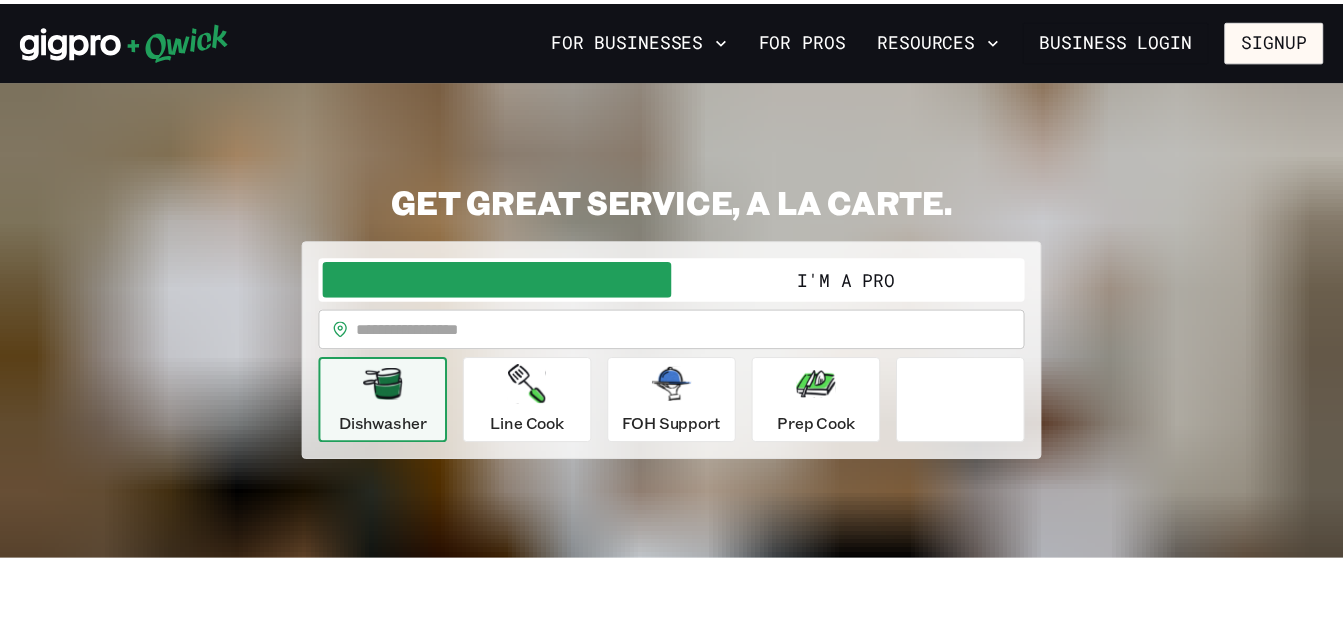 scroll, scrollTop: 0, scrollLeft: 0, axis: both 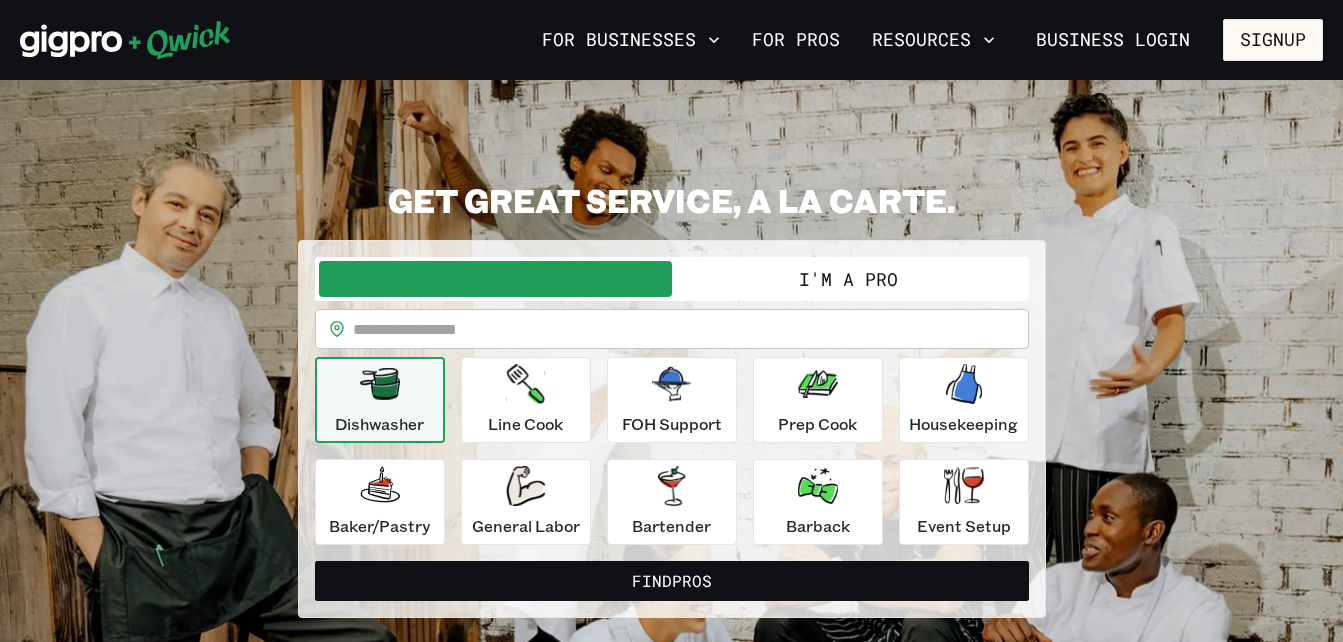 click on "**********" at bounding box center (671, 399) 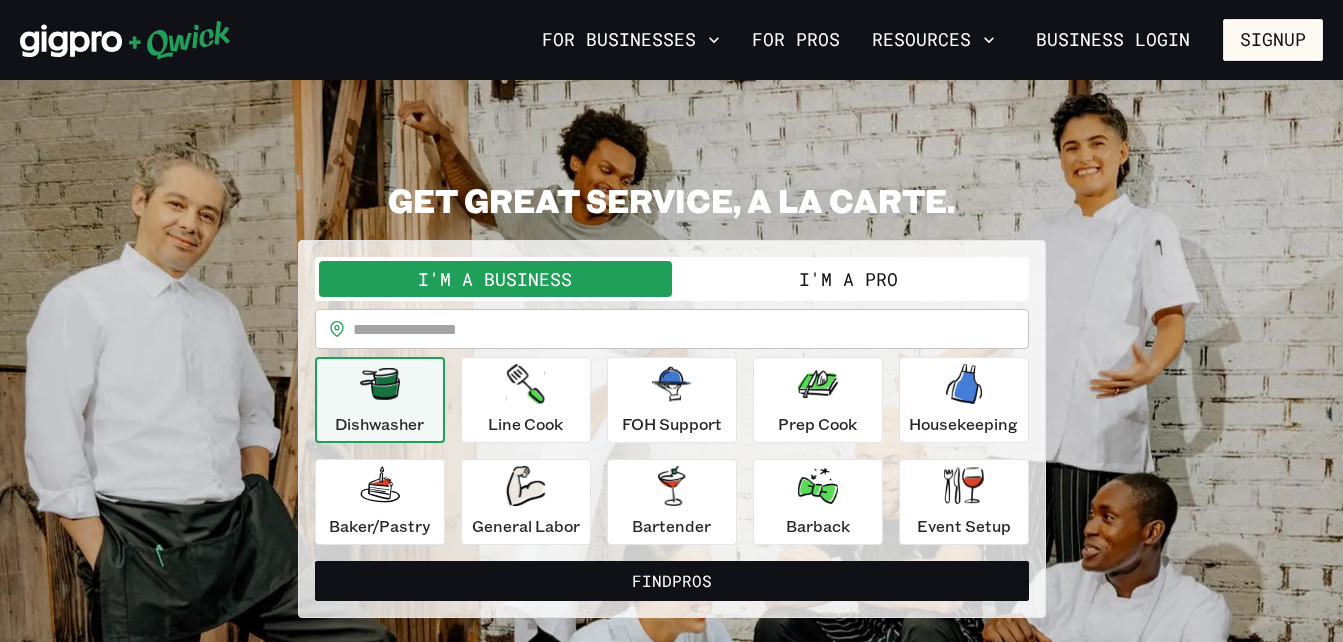drag, startPoint x: 0, startPoint y: 0, endPoint x: 219, endPoint y: 230, distance: 317.5862 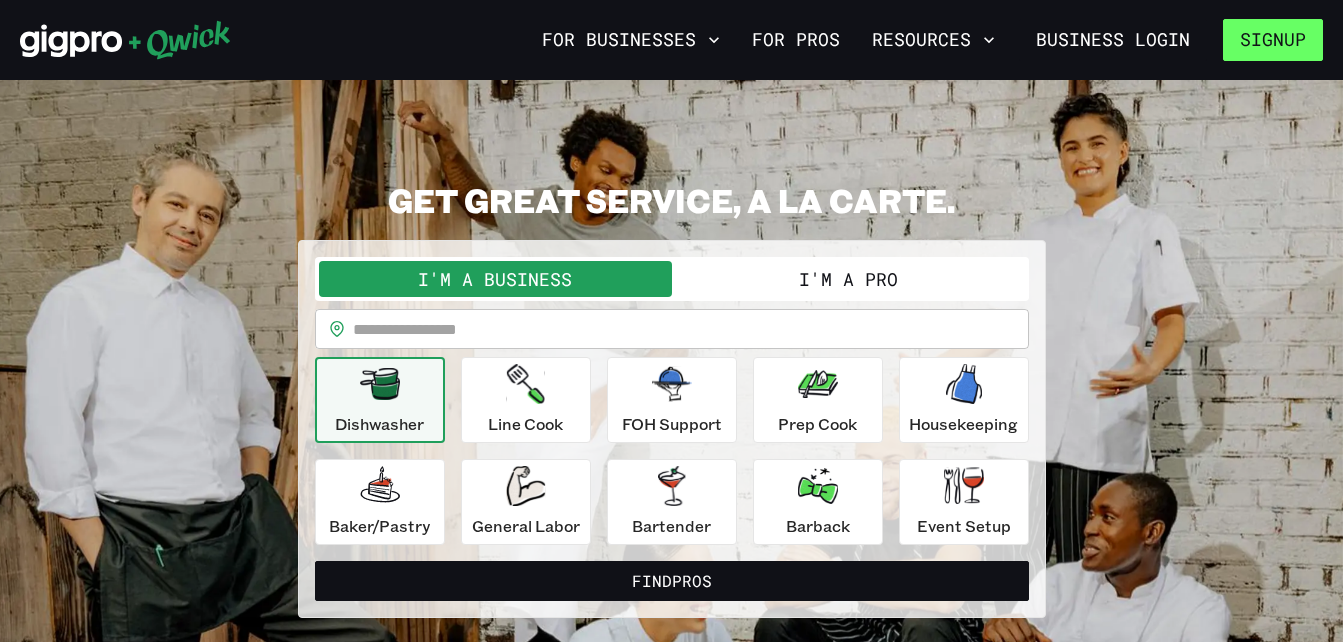 click on "Signup" at bounding box center [1273, 40] 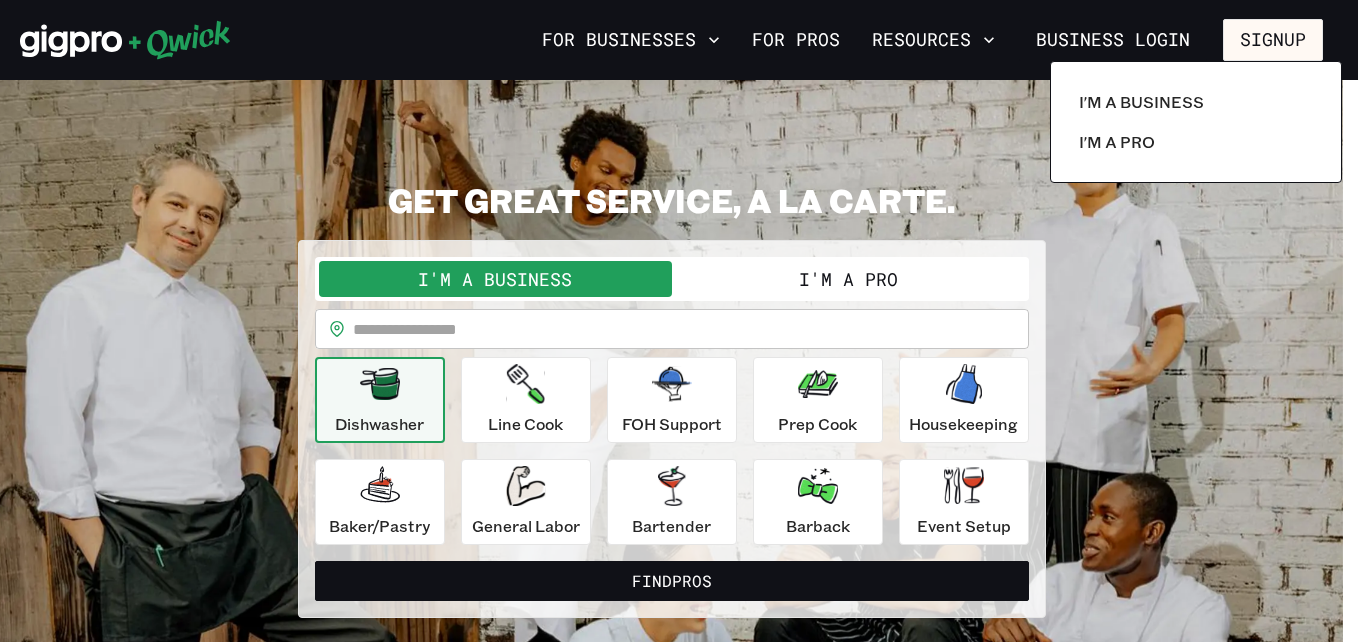 click at bounding box center (679, 321) 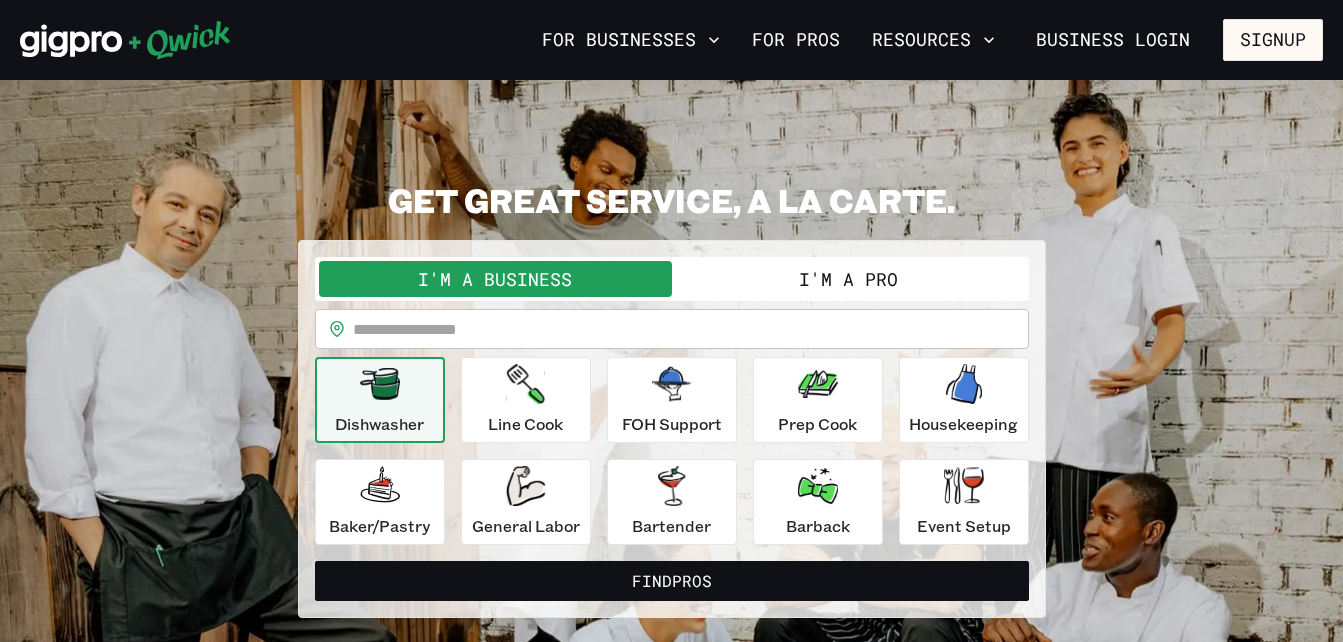 click on "I'm a Pro" at bounding box center [848, 279] 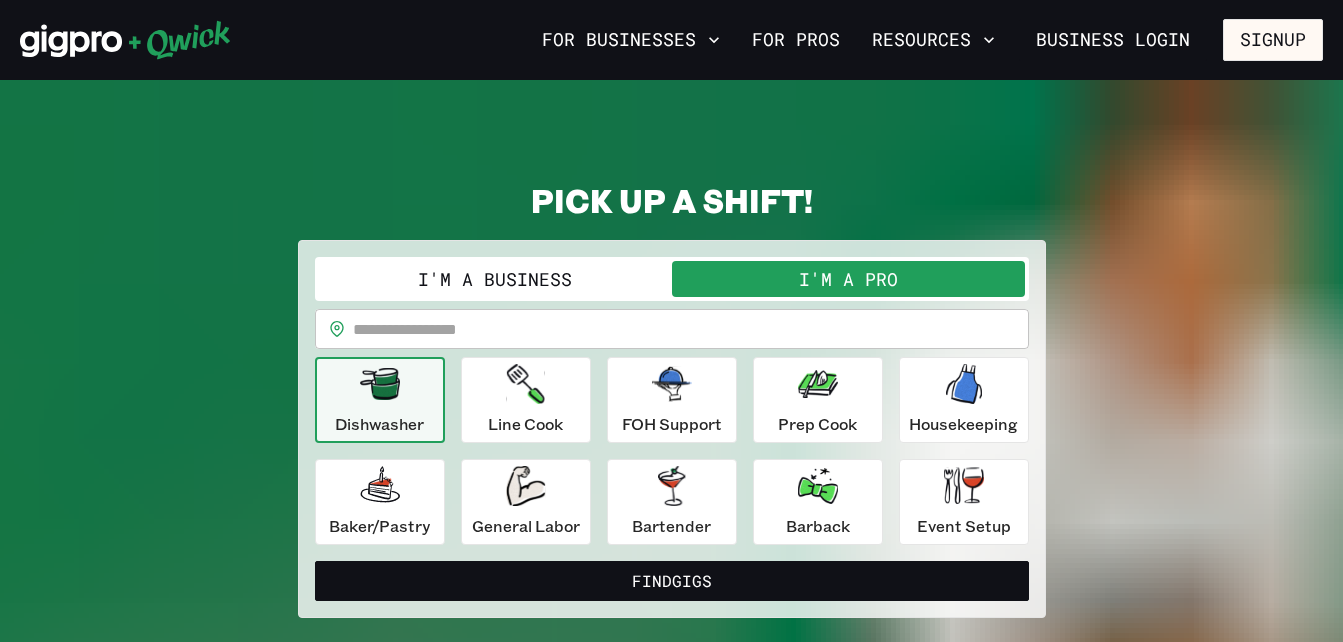 click on "I'm a Pro" at bounding box center (848, 279) 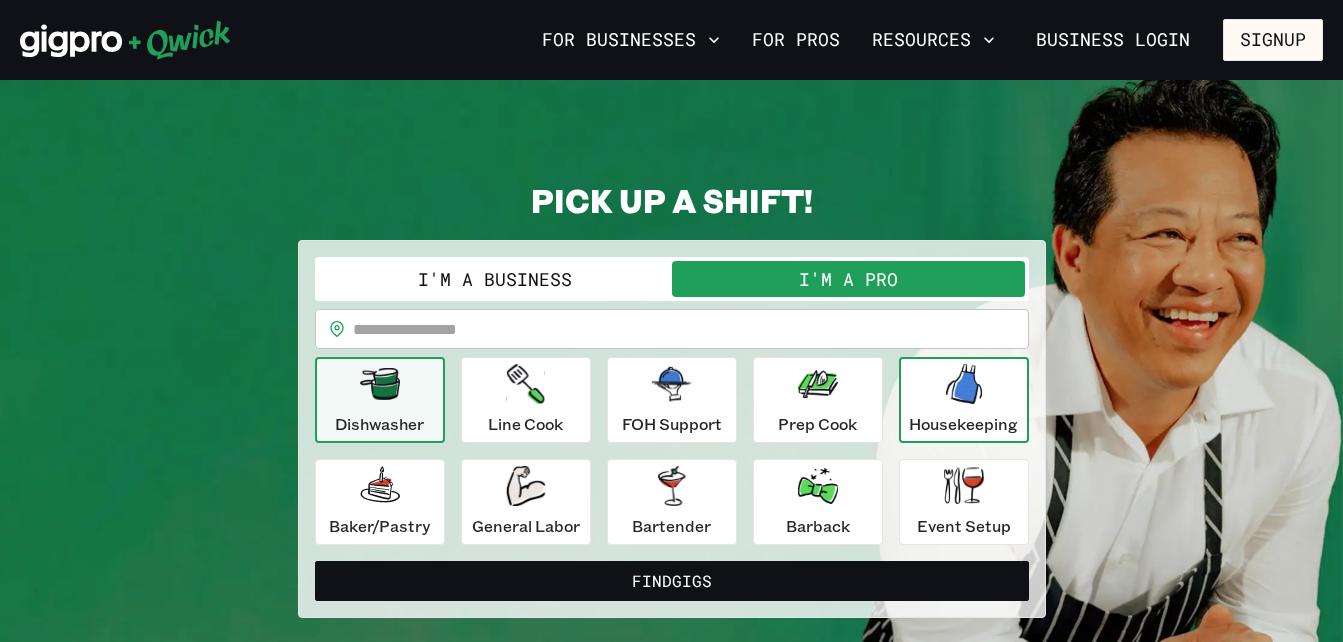 click on "Housekeeping" at bounding box center [963, 424] 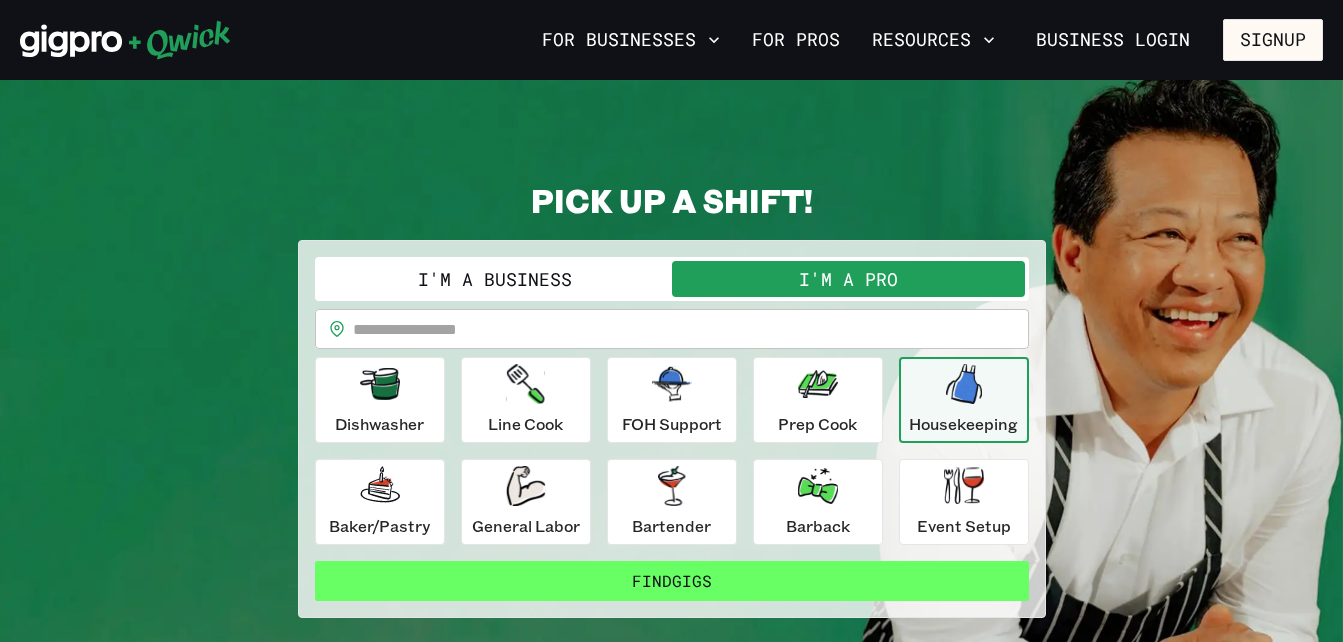click on "Find  Gigs" at bounding box center (672, 581) 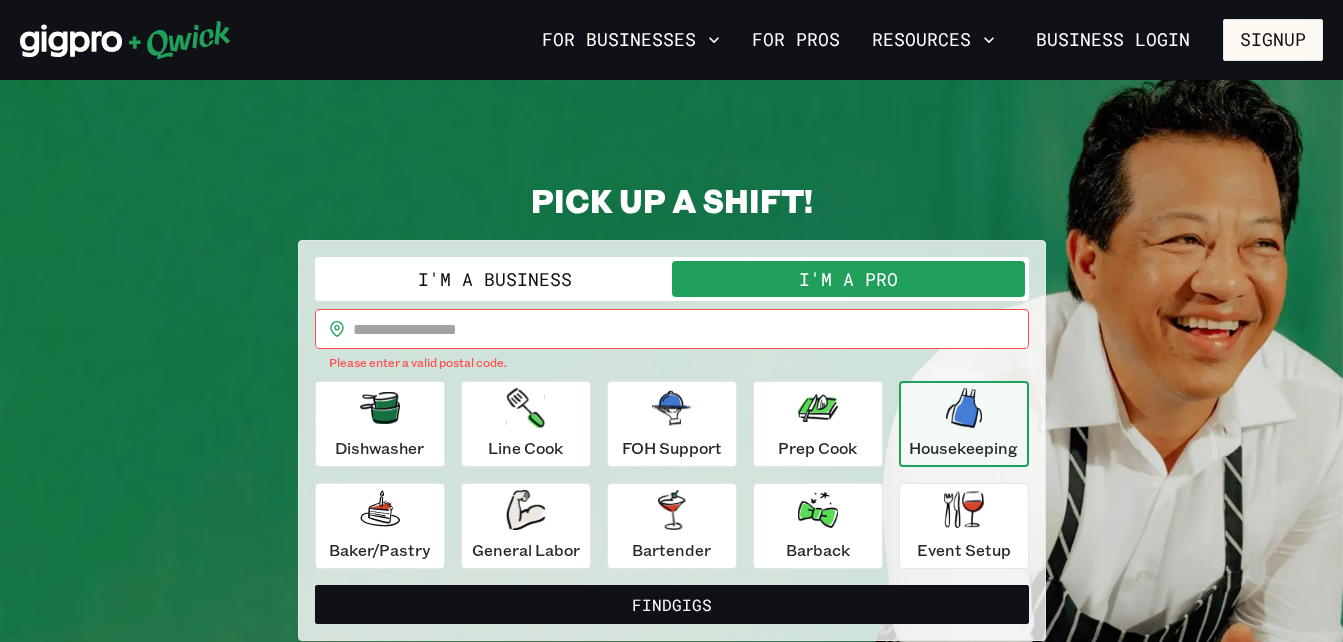 drag, startPoint x: 892, startPoint y: 301, endPoint x: 887, endPoint y: 331, distance: 30.413813 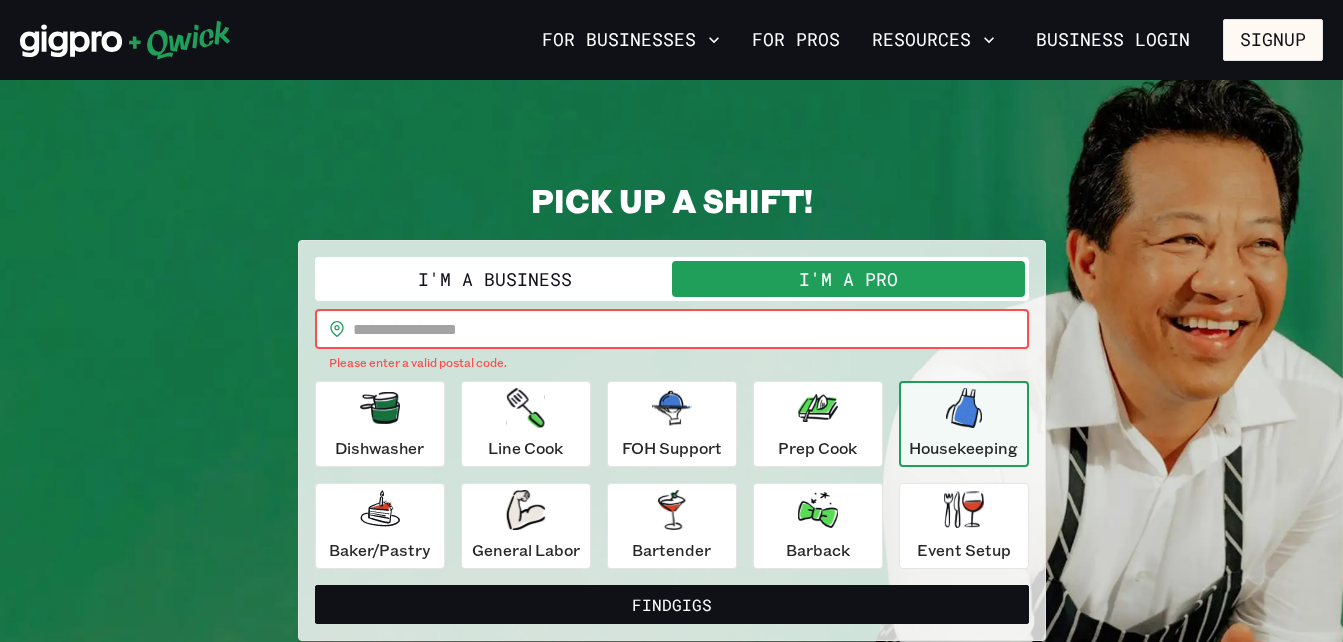 click at bounding box center (691, 329) 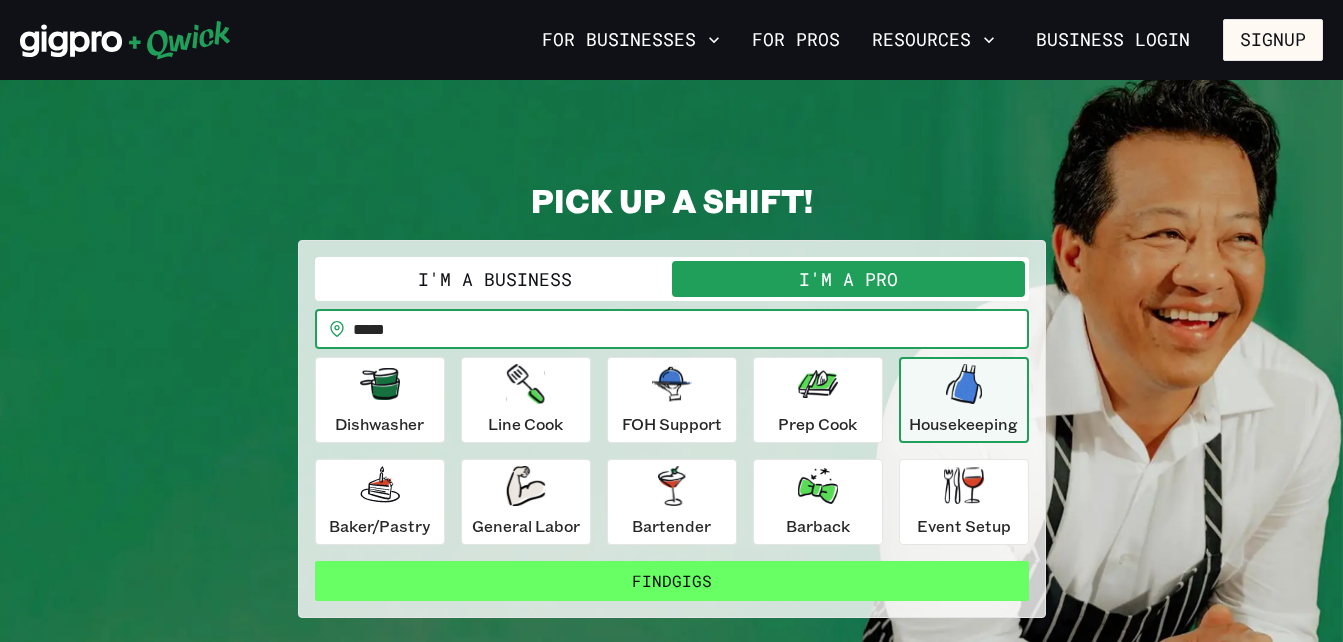 type on "*****" 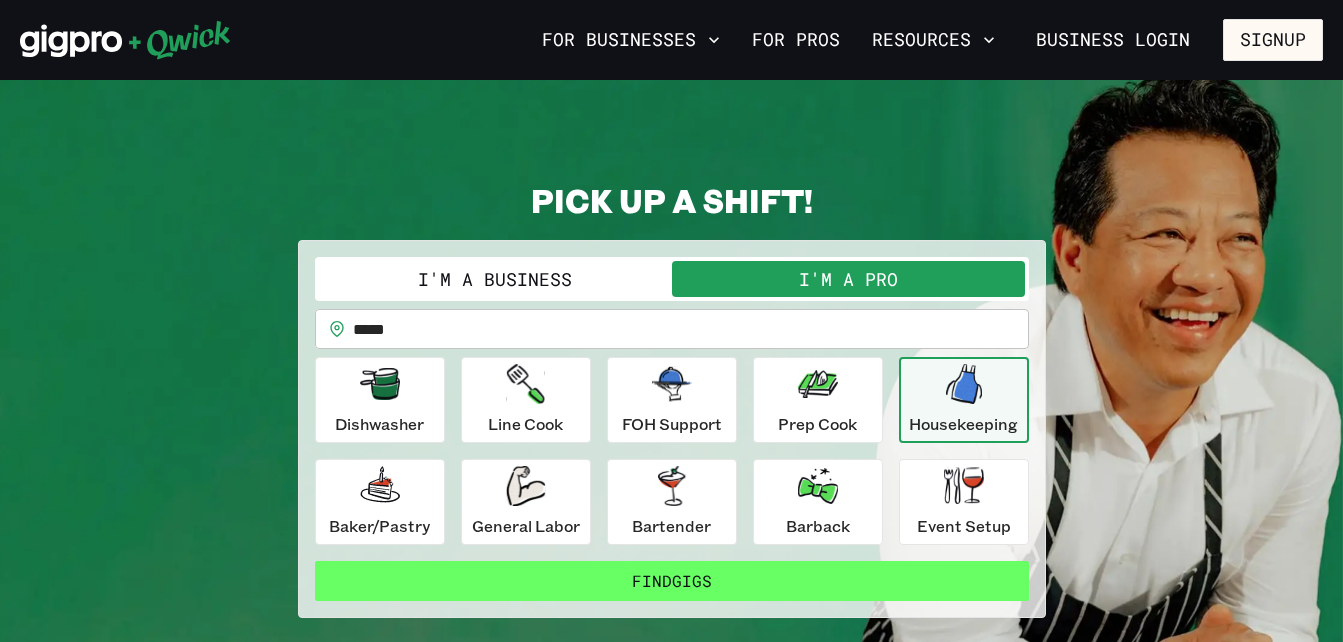 click on "Find  Gigs" at bounding box center (672, 581) 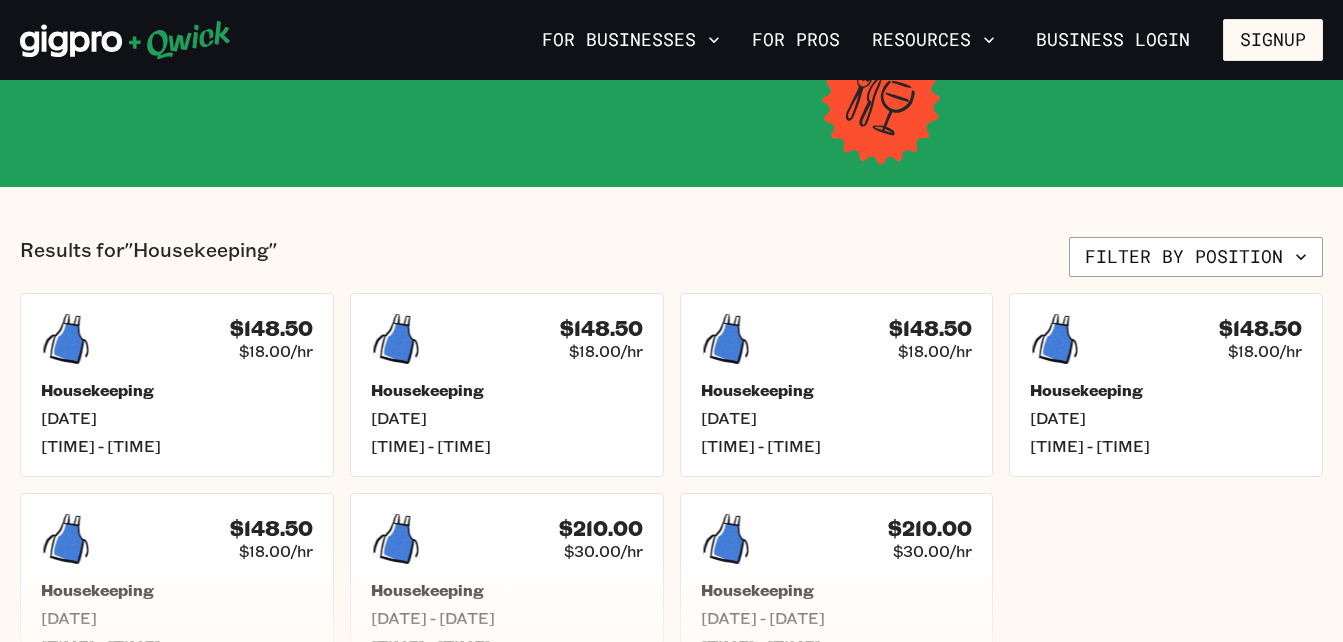 scroll, scrollTop: 360, scrollLeft: 0, axis: vertical 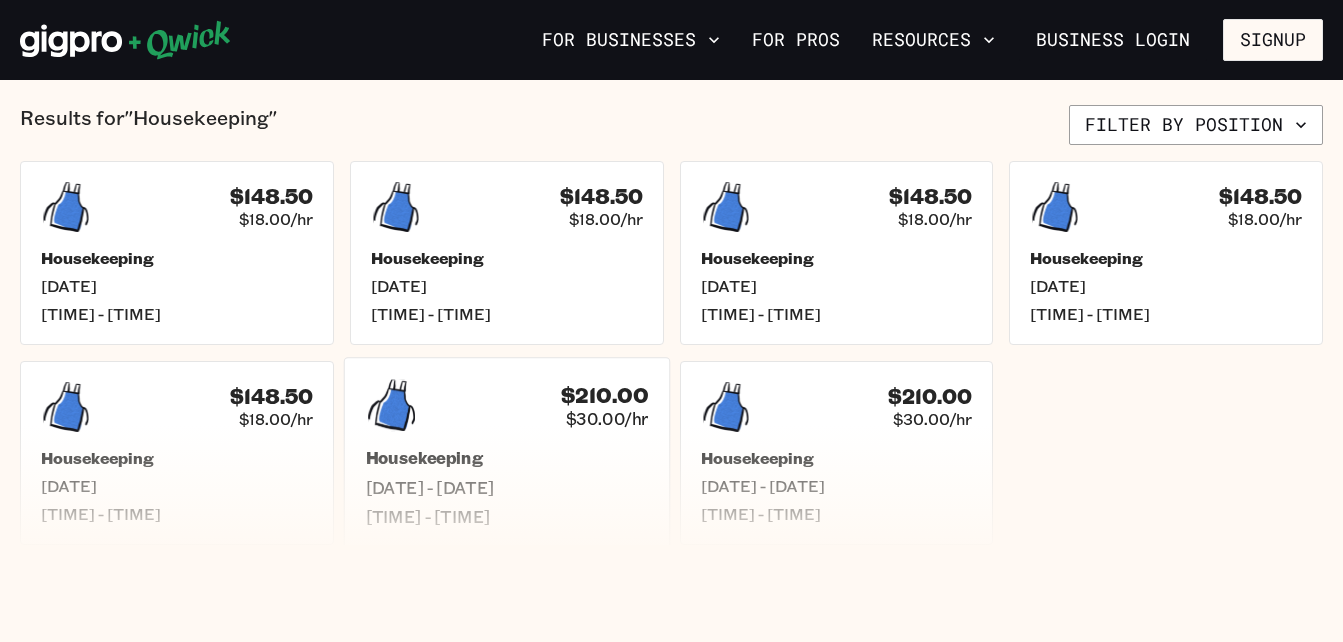 click on "$210.00 $30.00/hr" at bounding box center (506, 405) 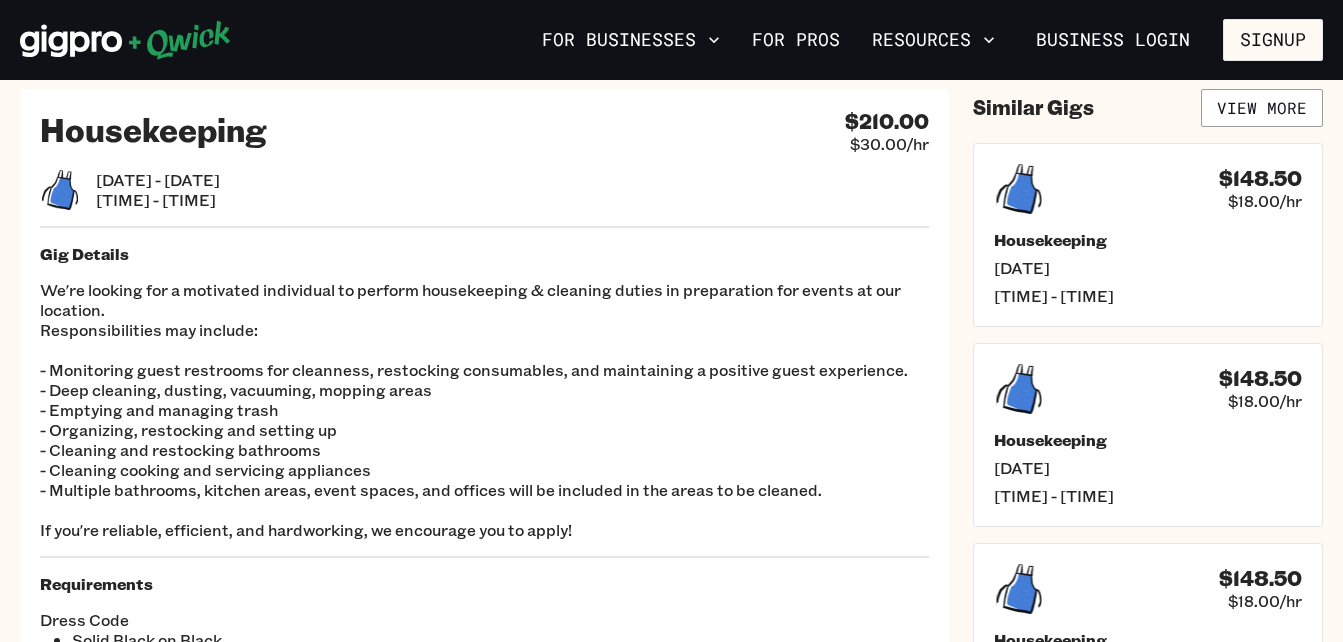 scroll, scrollTop: 0, scrollLeft: 0, axis: both 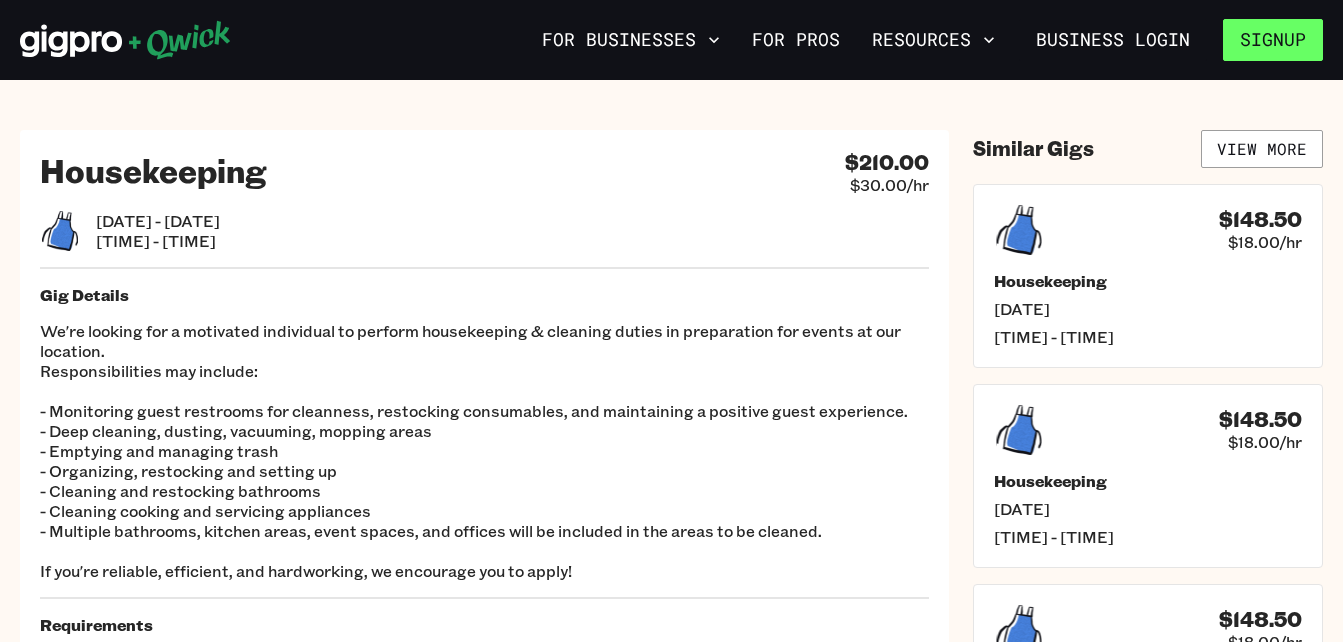 click on "Signup" at bounding box center (1273, 40) 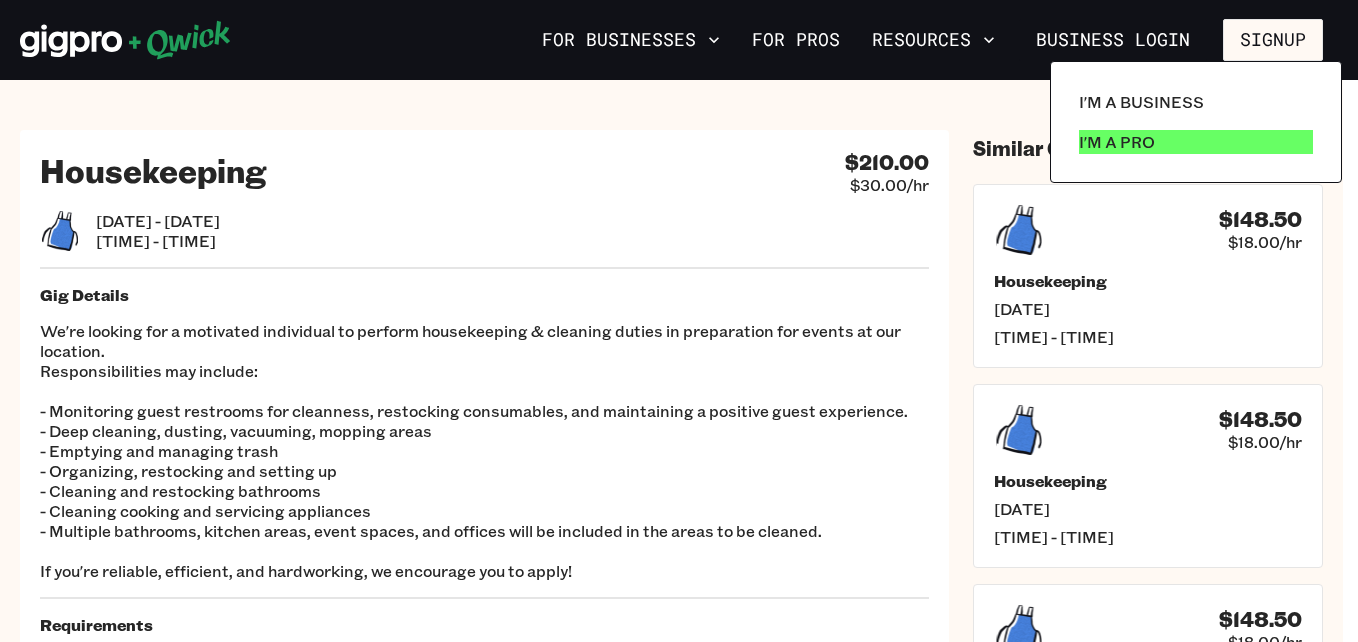 click on "I'm a Pro" at bounding box center [1196, 142] 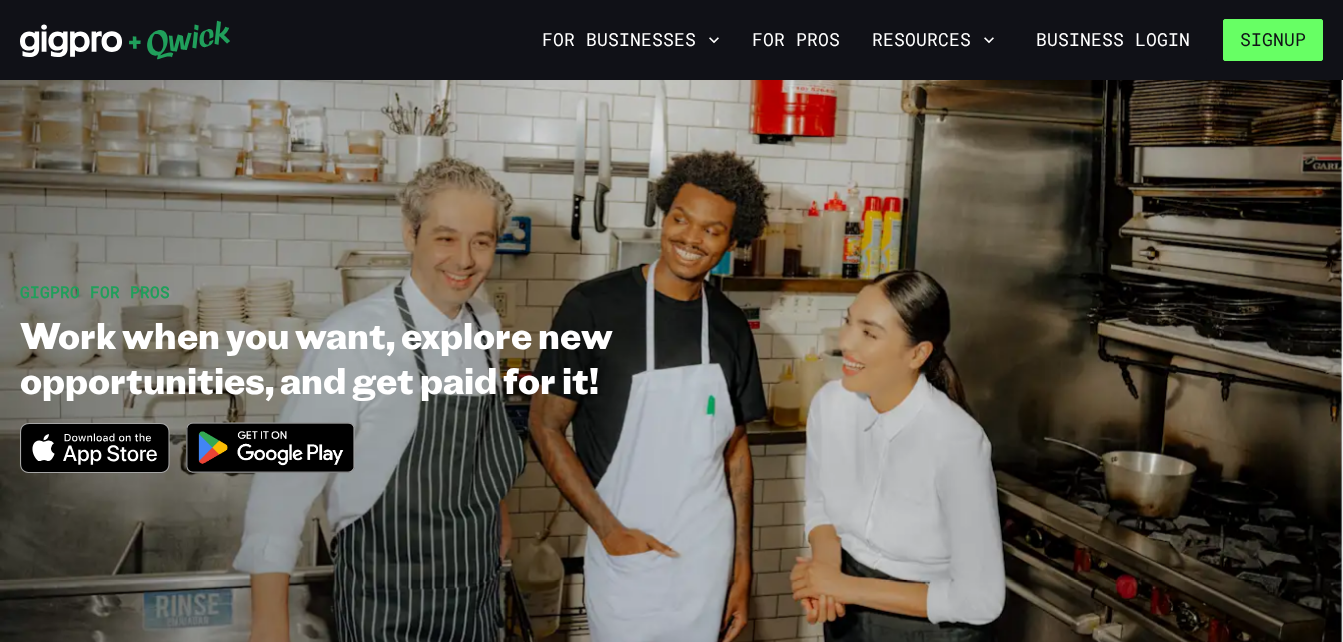 click on "Signup" at bounding box center (1273, 40) 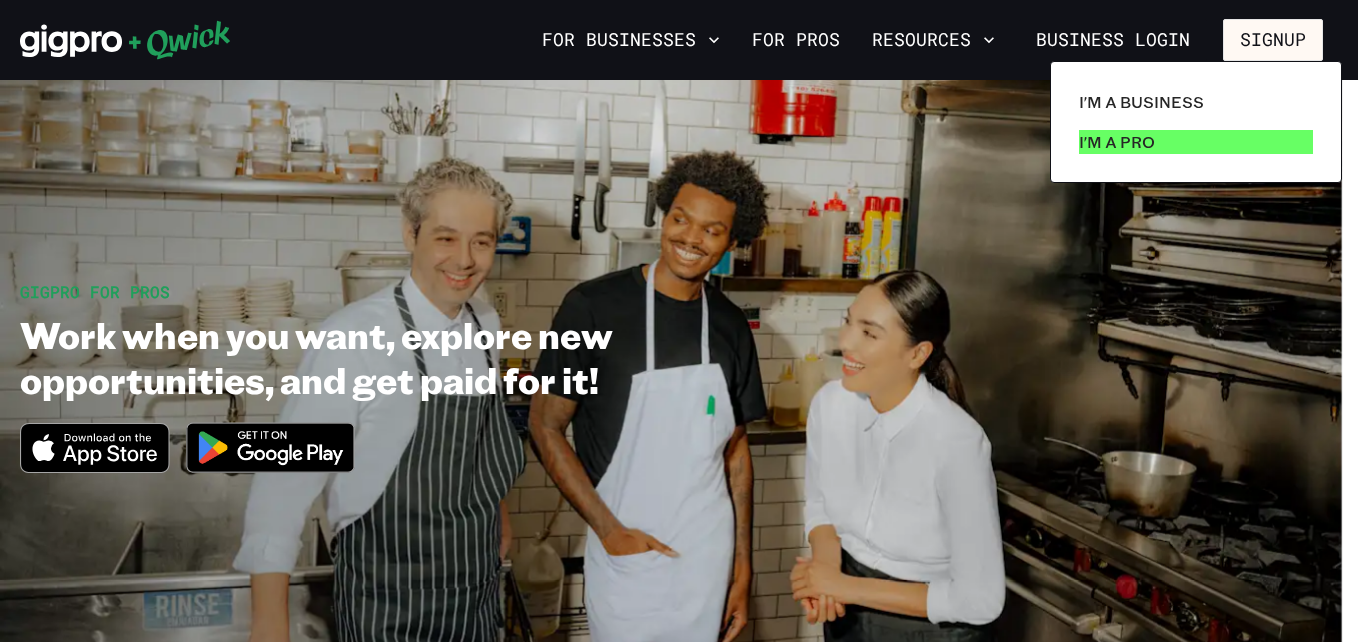 click on "I'm a Pro" at bounding box center (1196, 142) 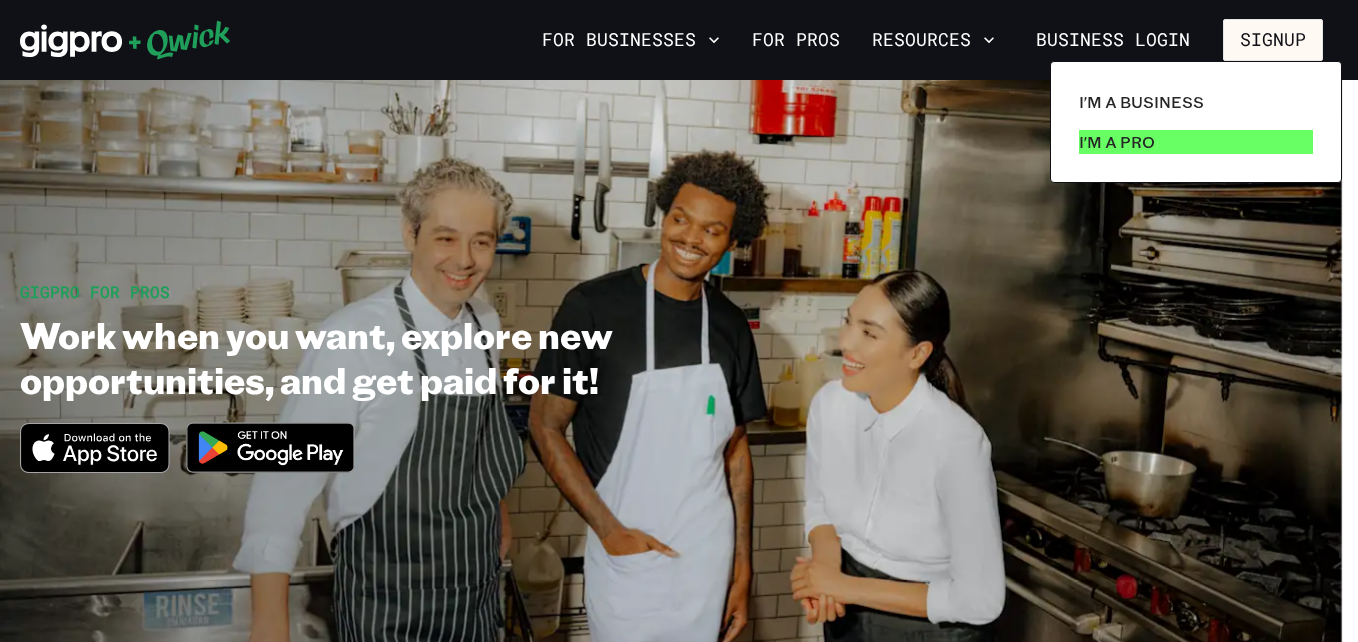 click on "I'm a Pro" at bounding box center (1196, 142) 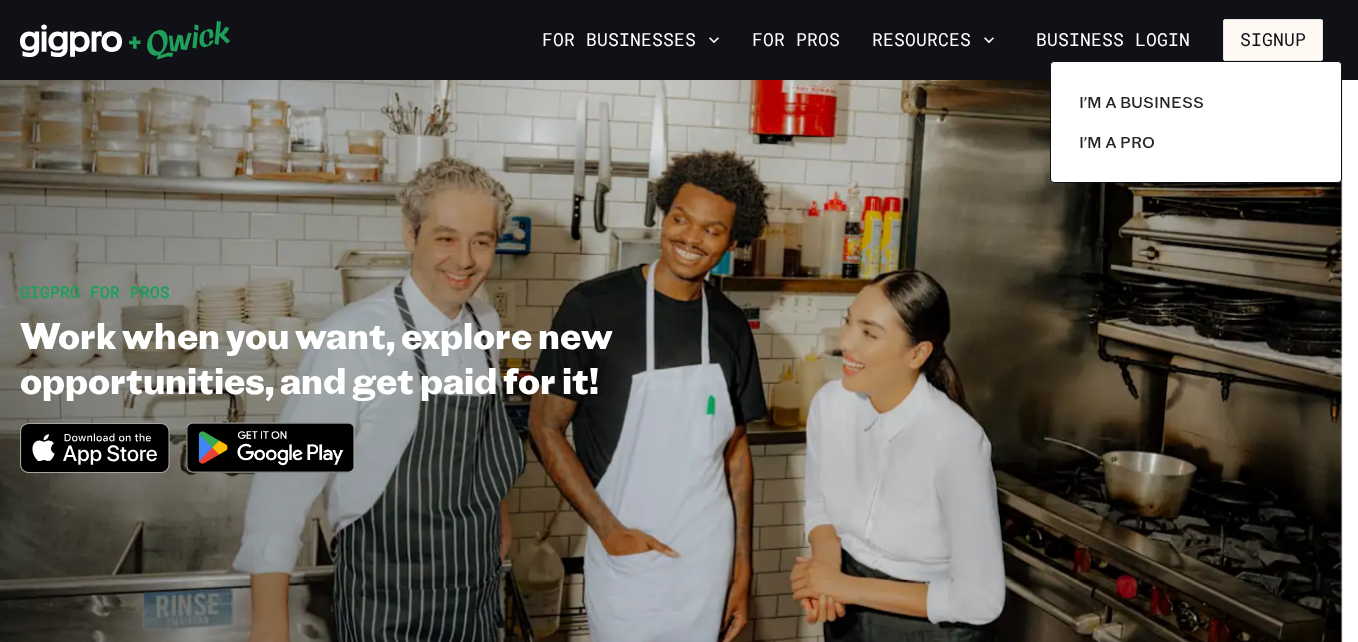 click at bounding box center (679, 321) 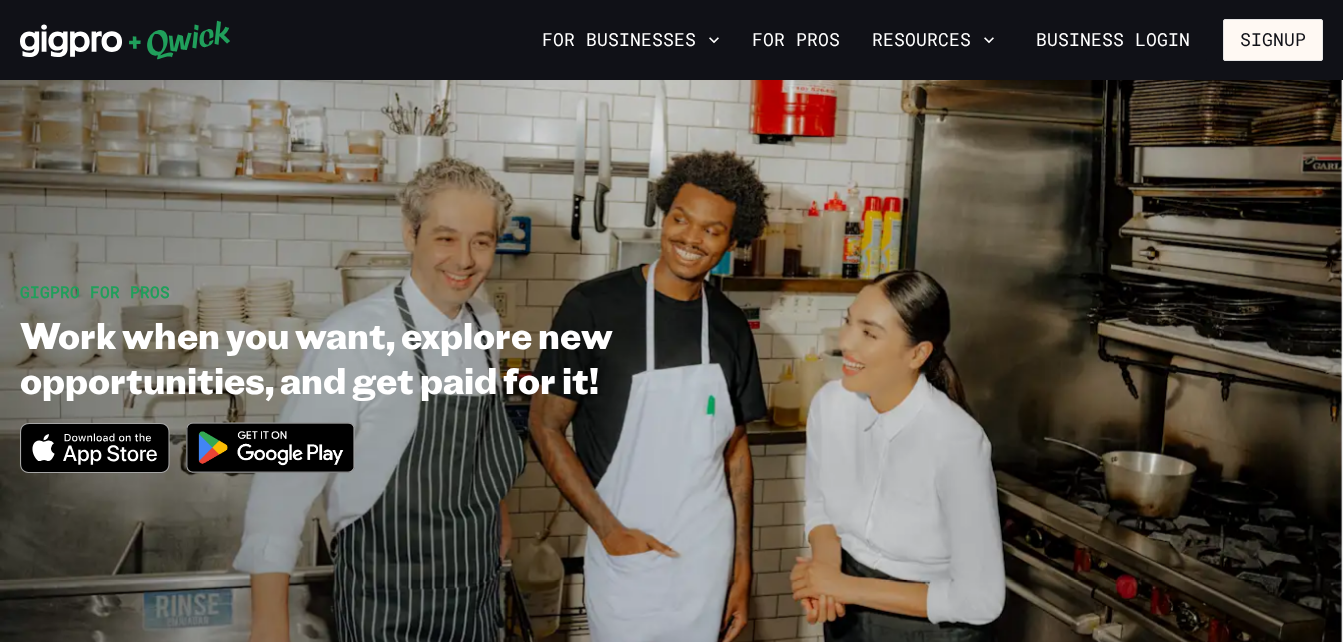 type 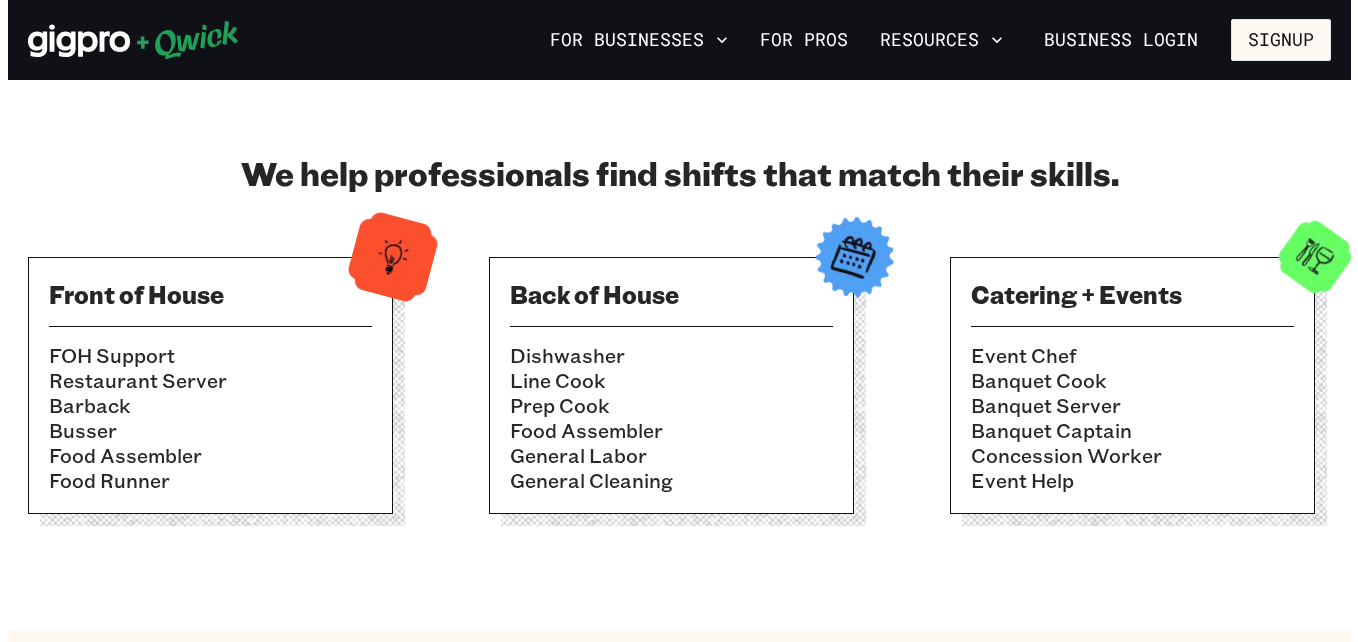 scroll, scrollTop: 640, scrollLeft: 0, axis: vertical 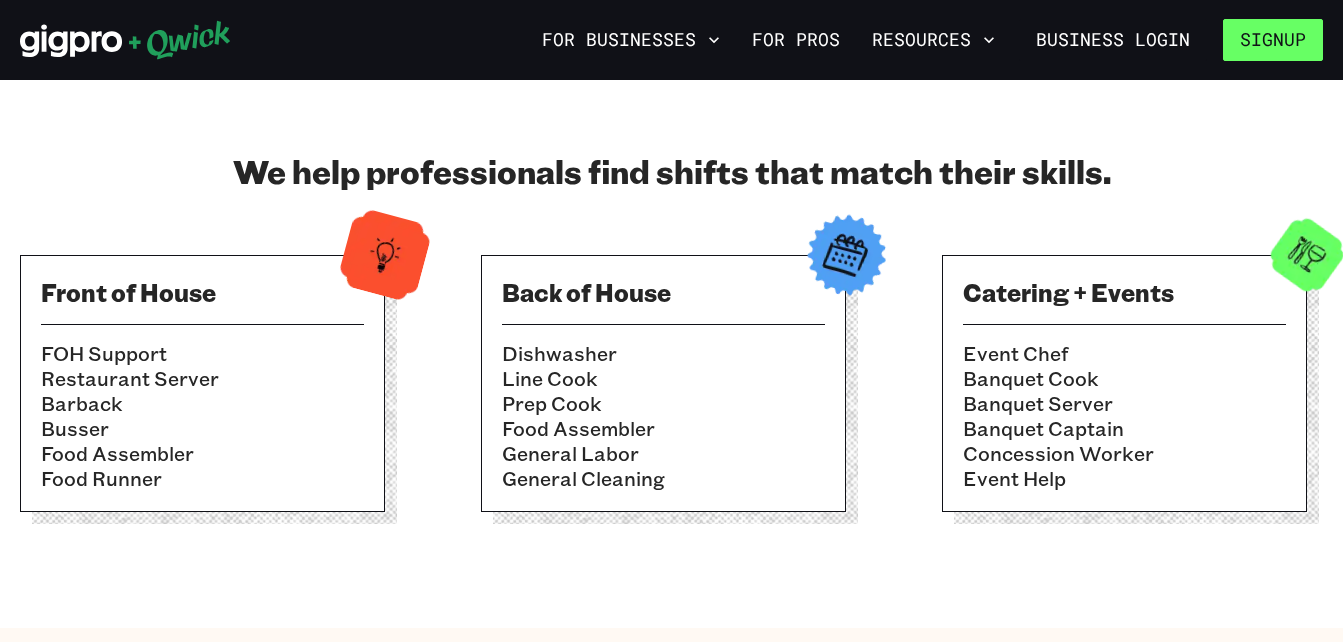 click on "Signup" at bounding box center [1273, 40] 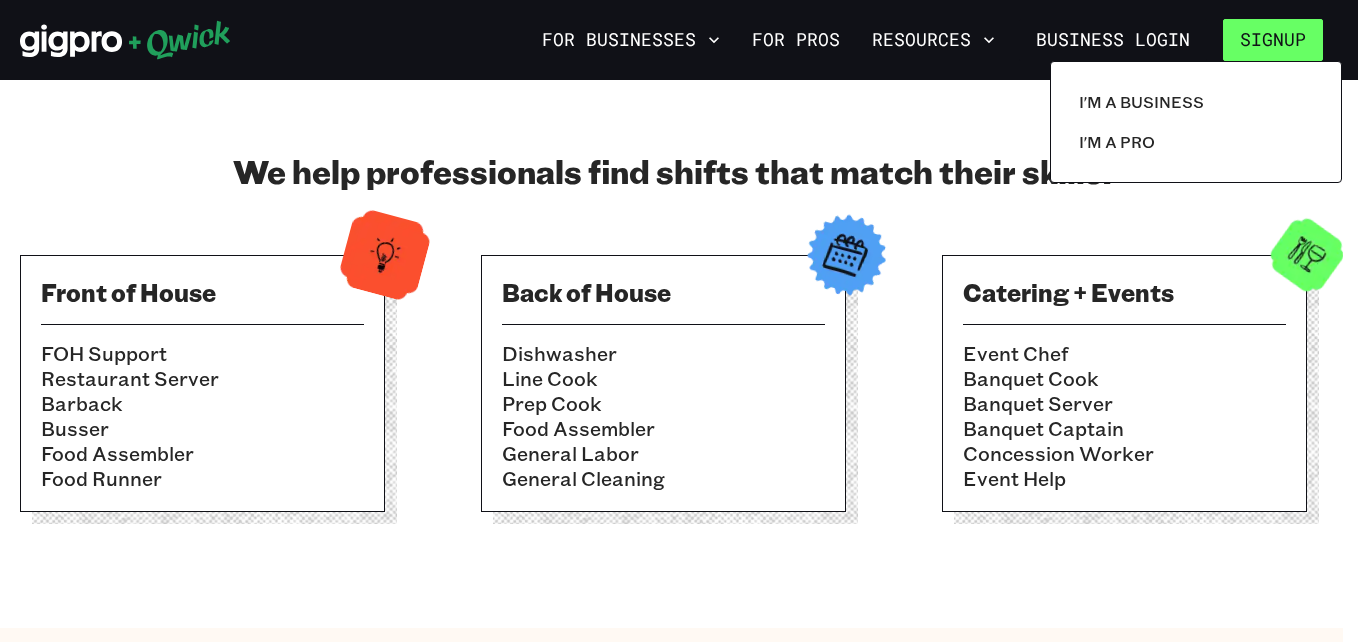 click at bounding box center [679, 321] 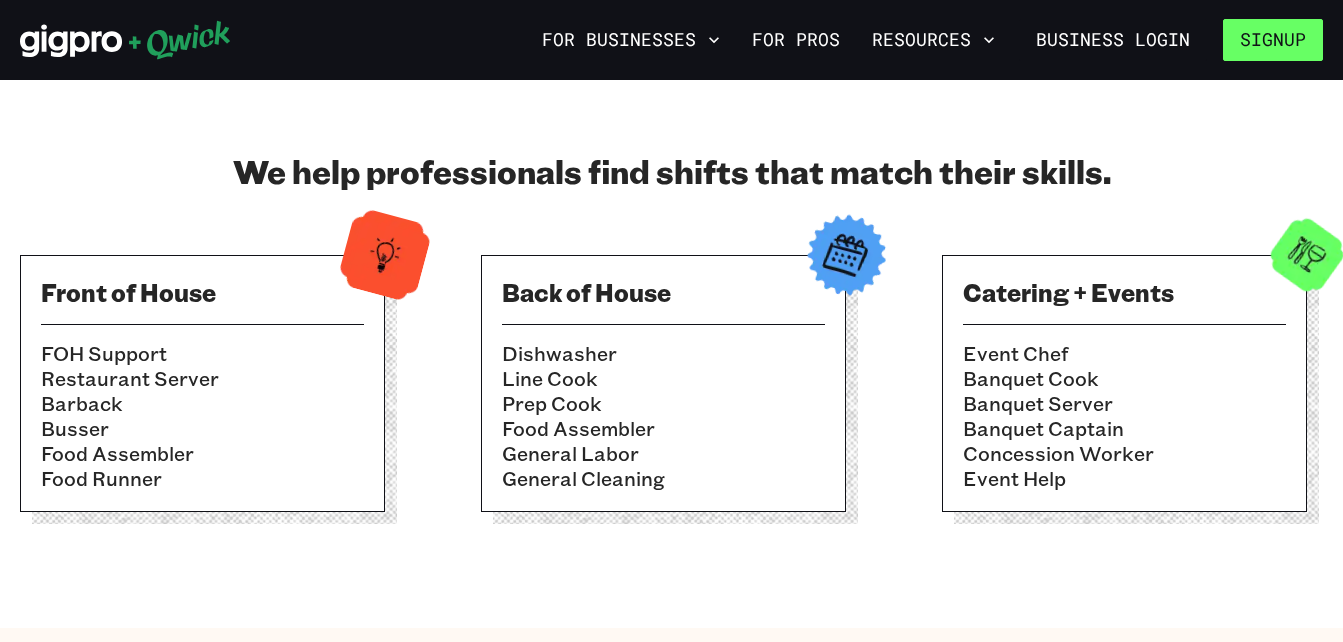 click on "Signup" at bounding box center (1273, 40) 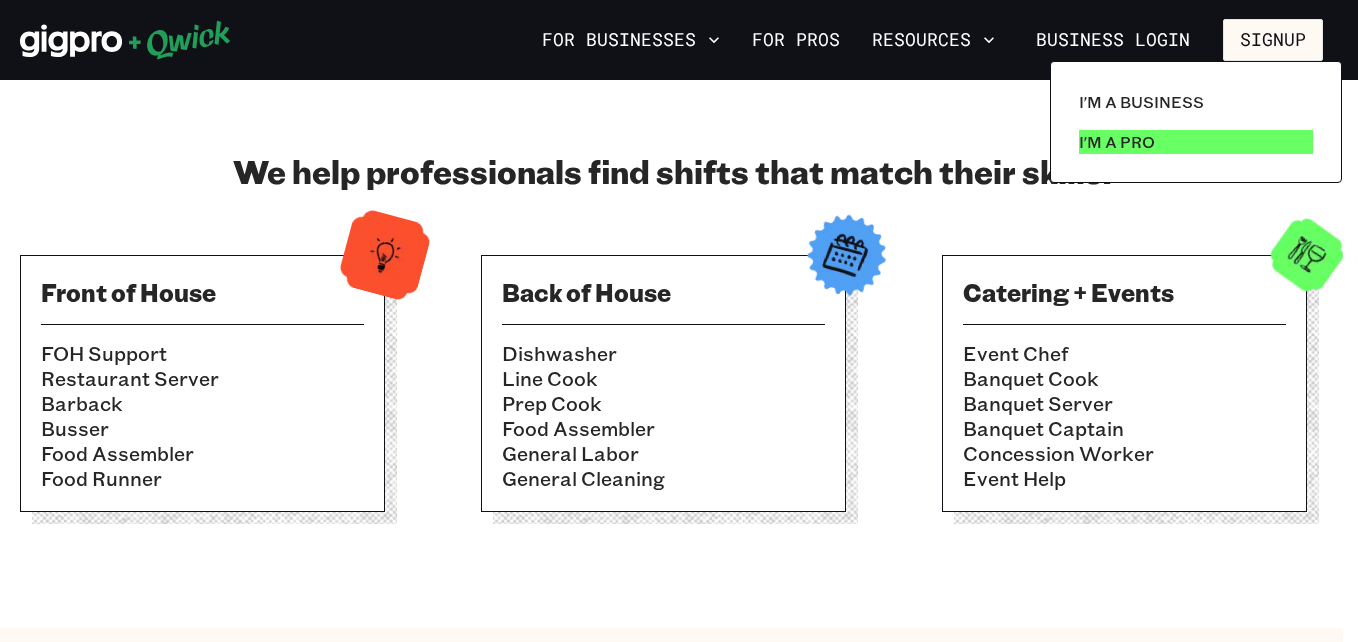 click on "I'm a Pro" at bounding box center (1196, 142) 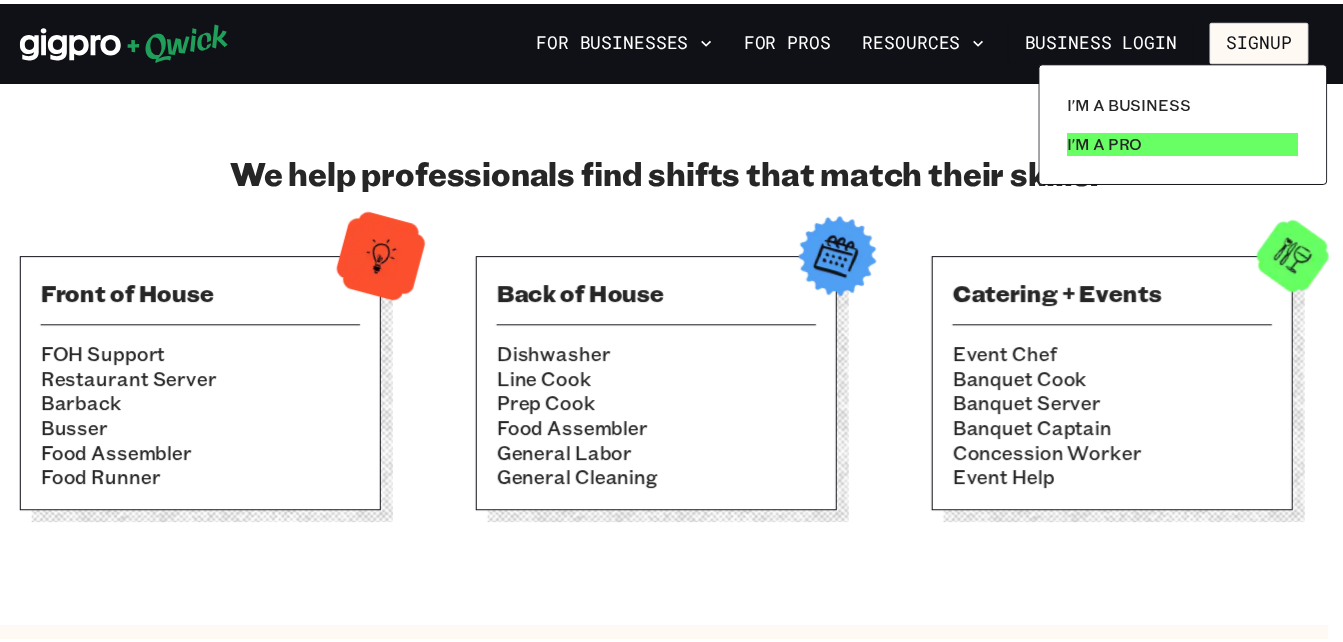 scroll, scrollTop: 0, scrollLeft: 0, axis: both 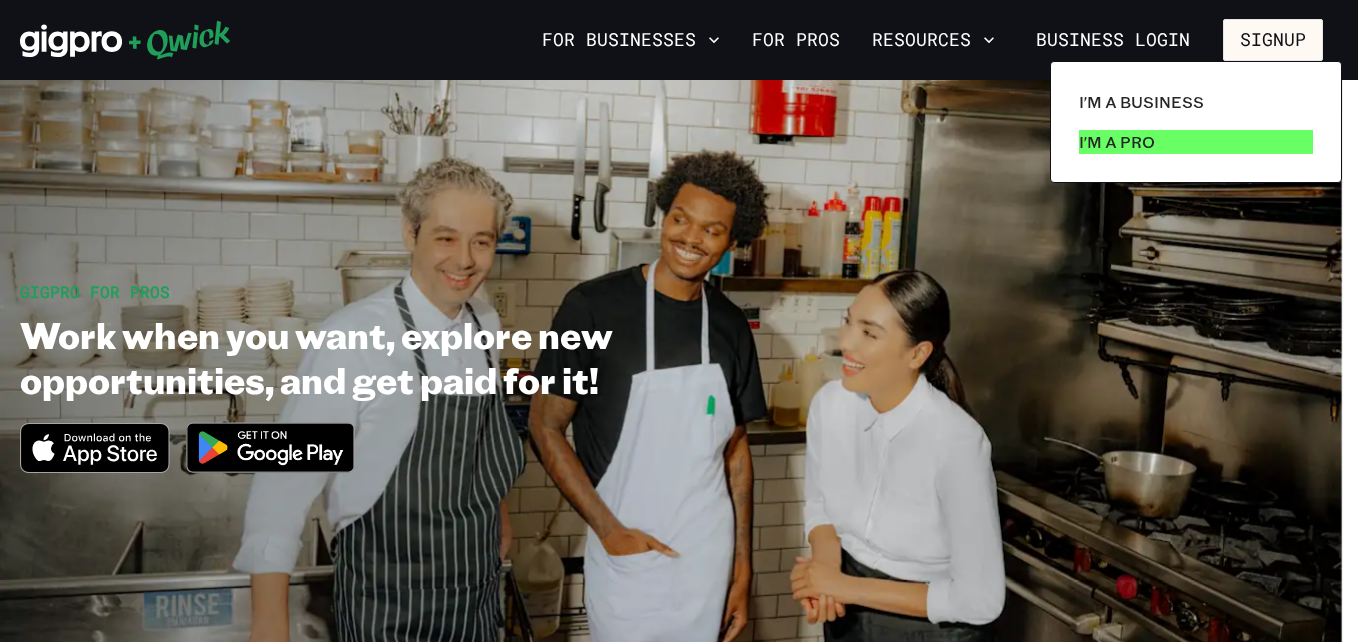 click on "I'm a Pro" at bounding box center (1196, 142) 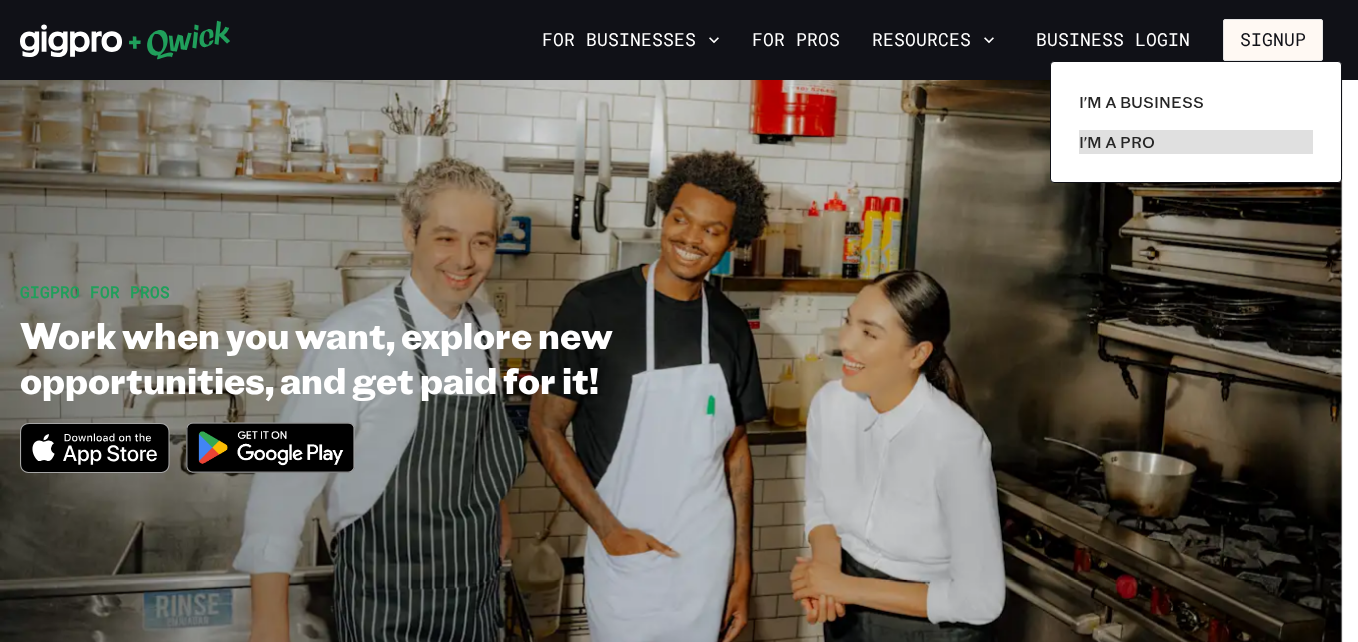 click on "I'm a Pro" at bounding box center [1196, 142] 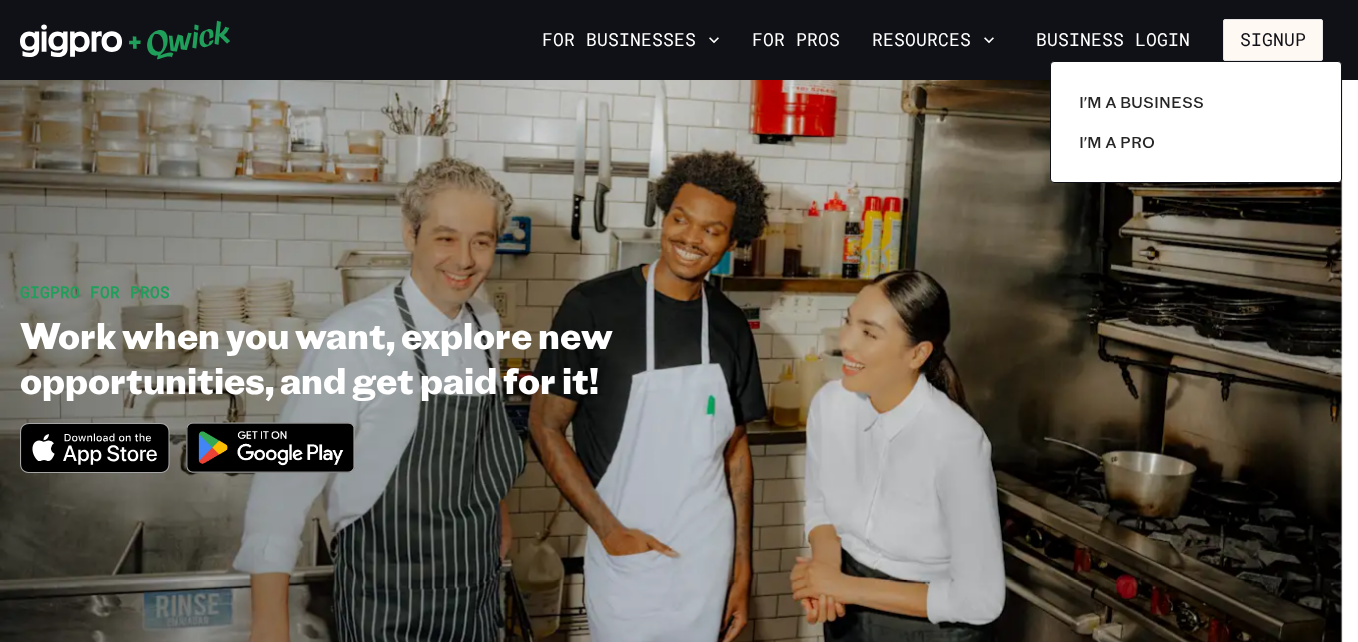 click at bounding box center [679, 321] 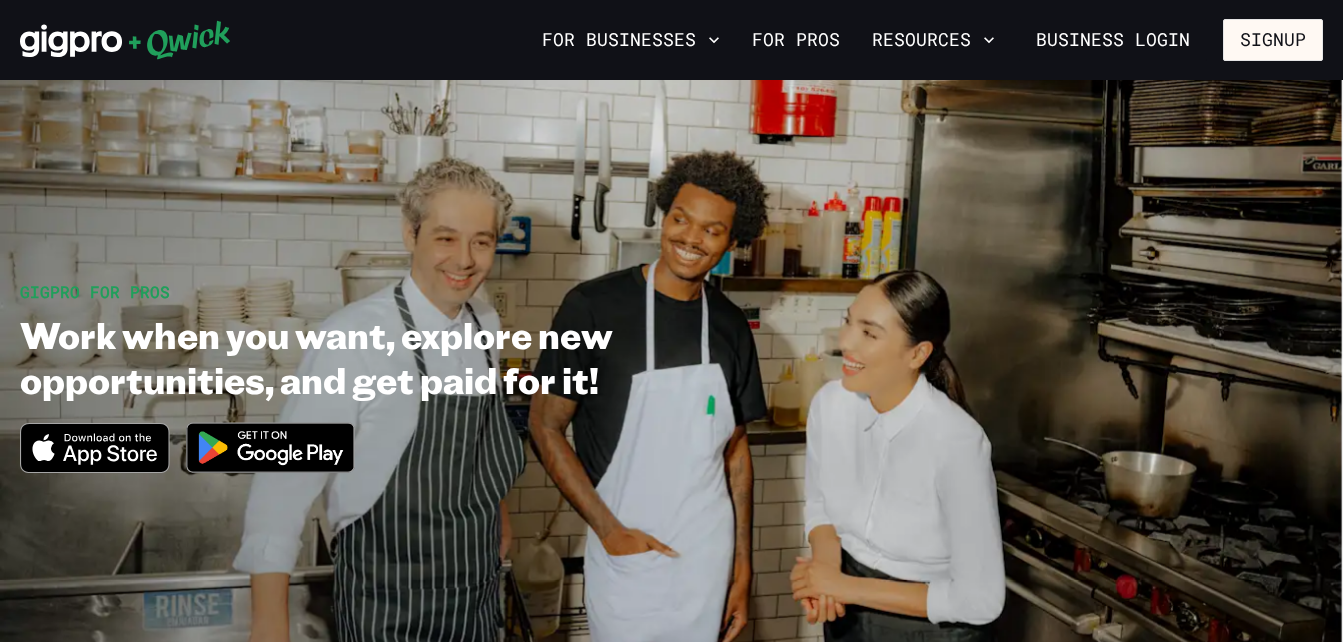 click at bounding box center [271, 447] 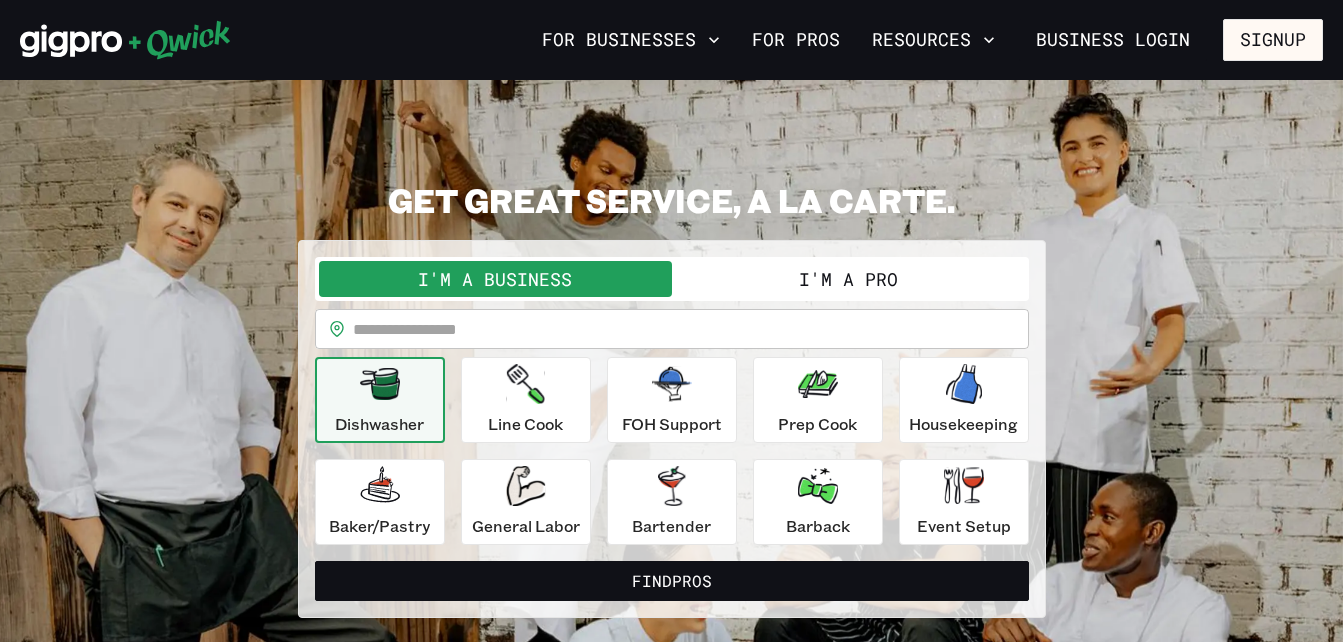 scroll, scrollTop: 0, scrollLeft: 0, axis: both 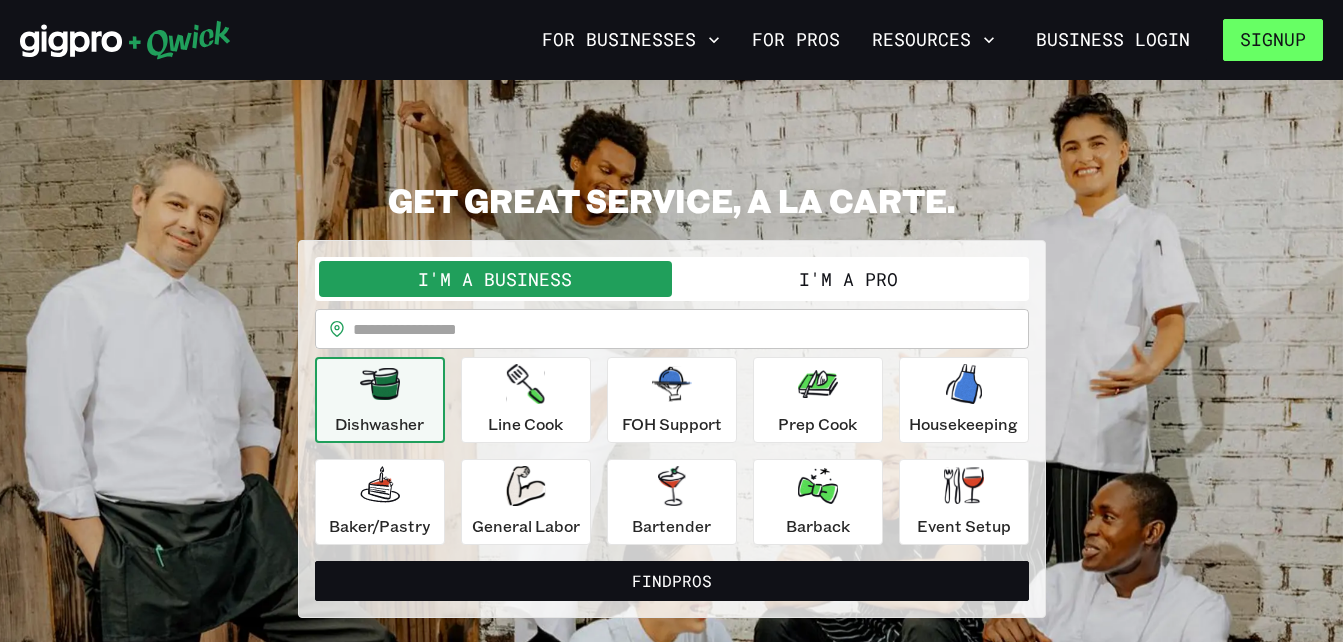 click on "Signup" at bounding box center (1273, 40) 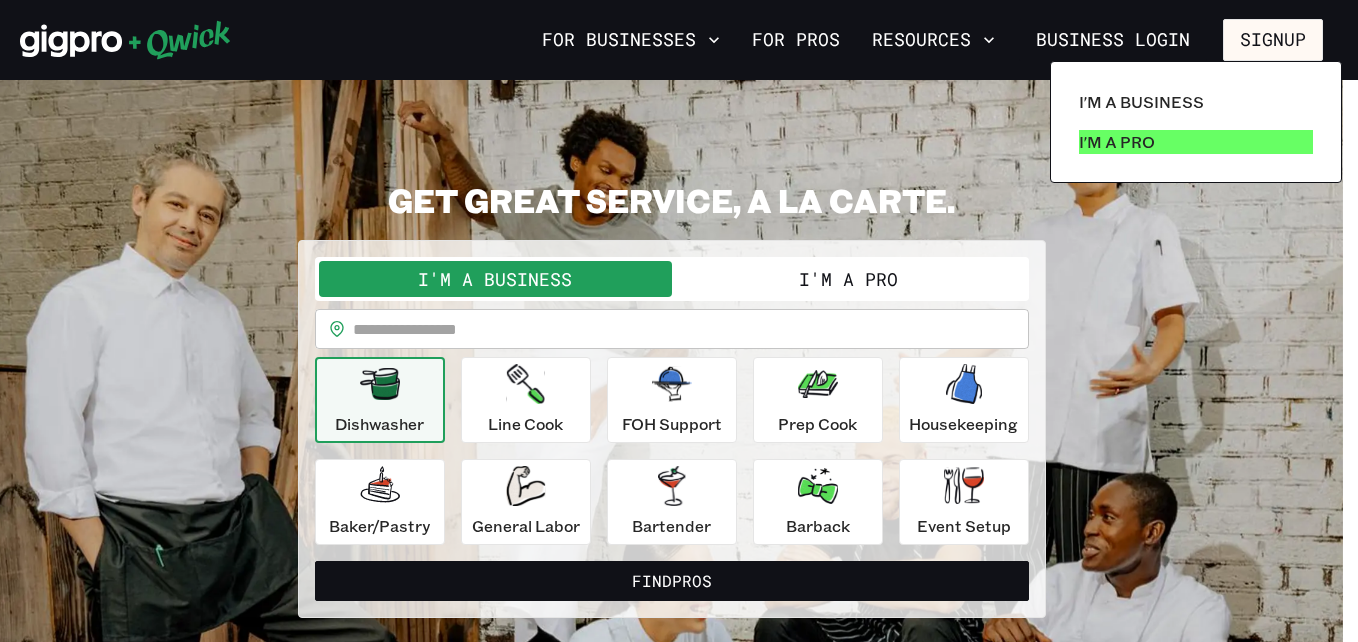drag, startPoint x: 1246, startPoint y: 34, endPoint x: 1133, endPoint y: 149, distance: 161.22655 